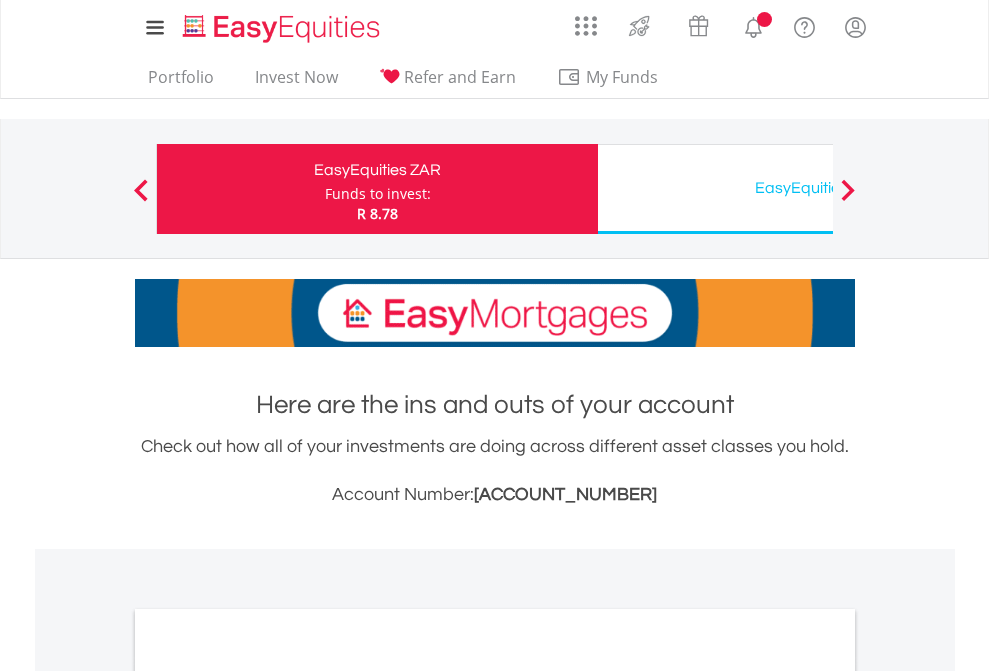 scroll, scrollTop: 0, scrollLeft: 0, axis: both 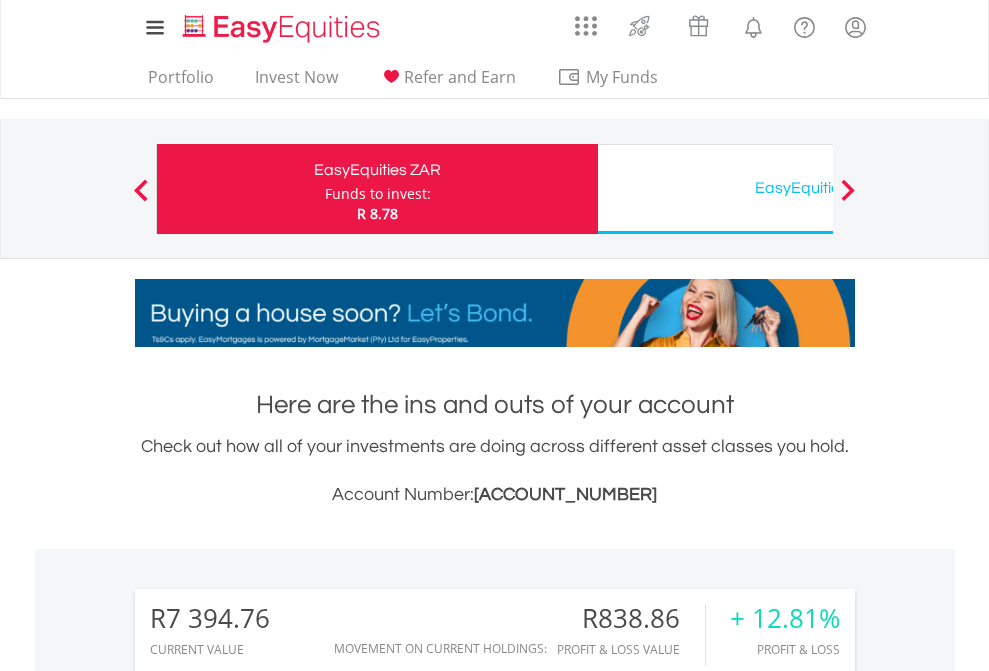 click on "Funds to invest:" at bounding box center (378, 194) 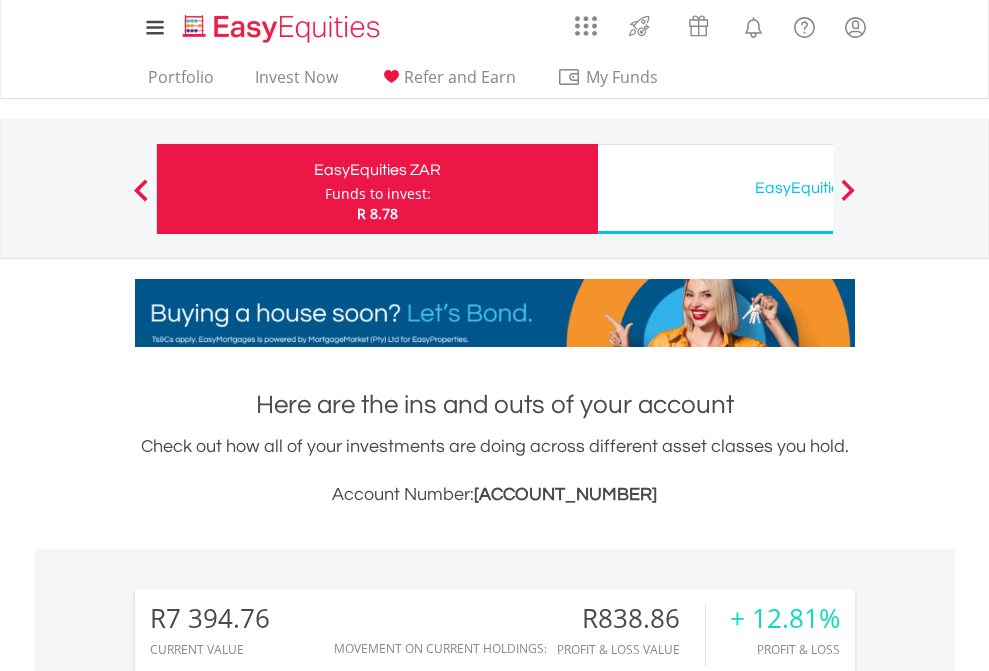 scroll, scrollTop: 999808, scrollLeft: 999687, axis: both 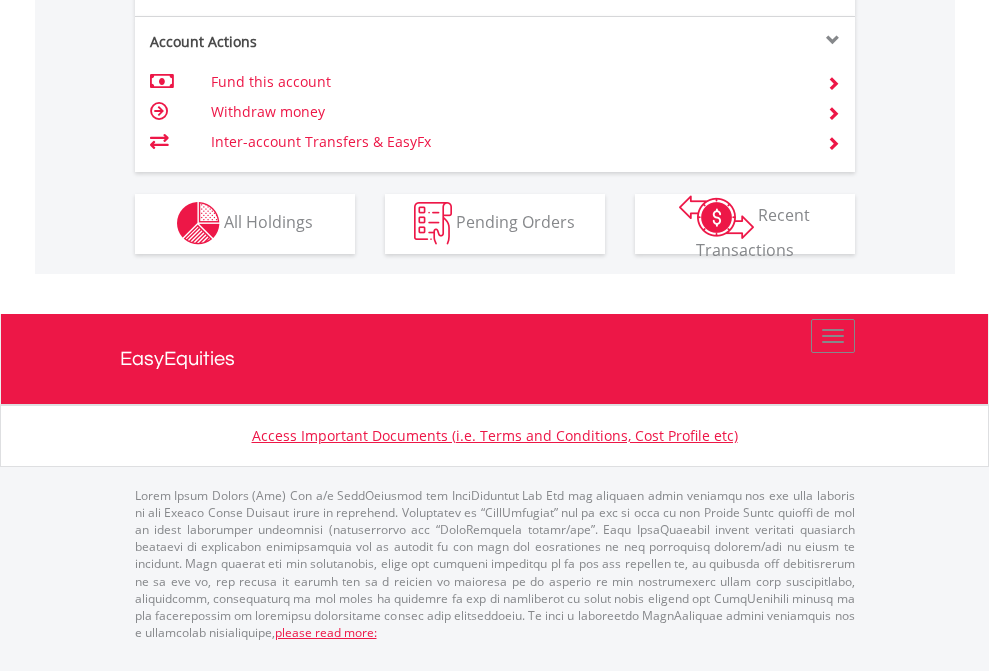 click on "Investment types" at bounding box center (706, -357) 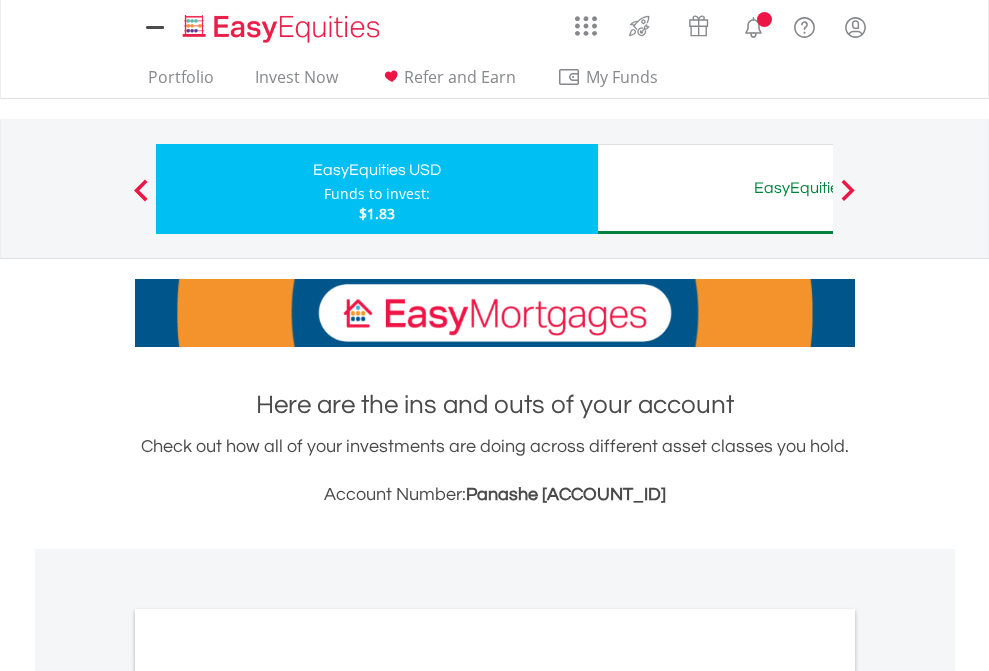 scroll, scrollTop: 0, scrollLeft: 0, axis: both 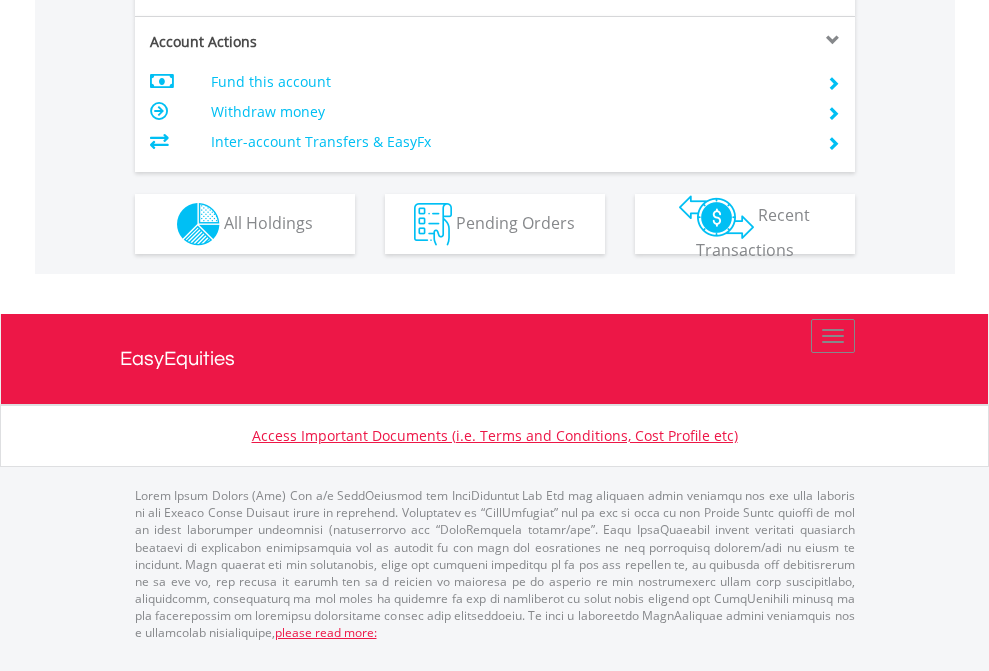 click on "Investment types" at bounding box center [706, -337] 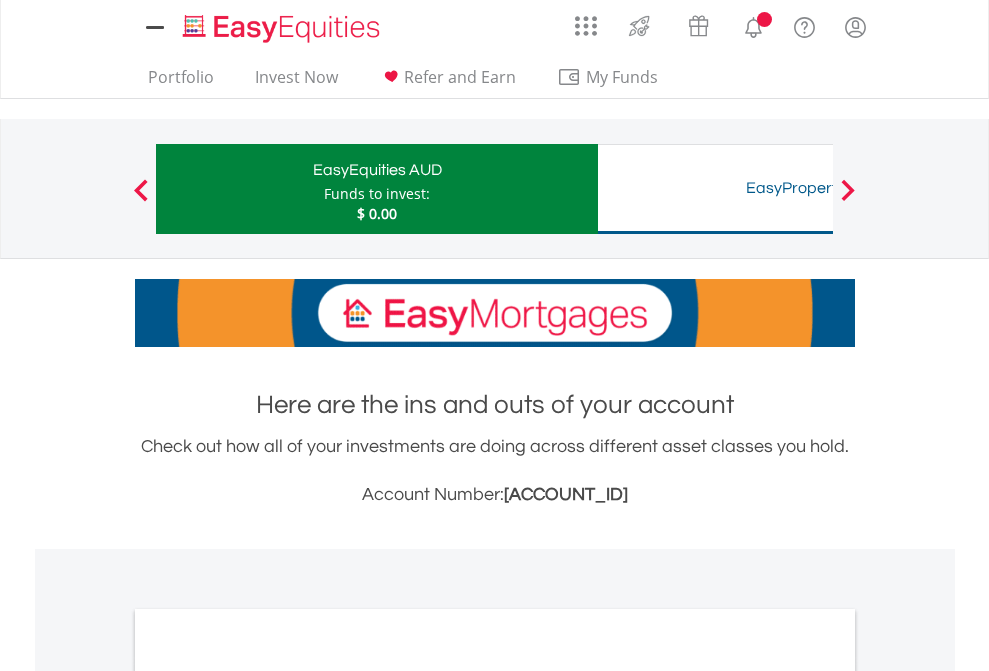 scroll, scrollTop: 0, scrollLeft: 0, axis: both 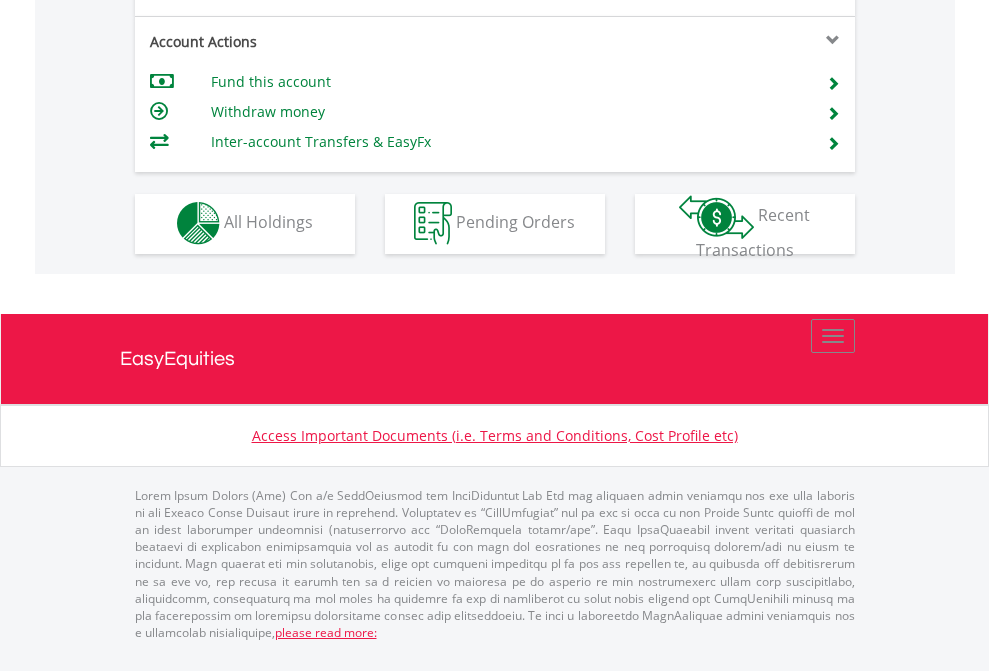 click on "Investment types" at bounding box center [706, -353] 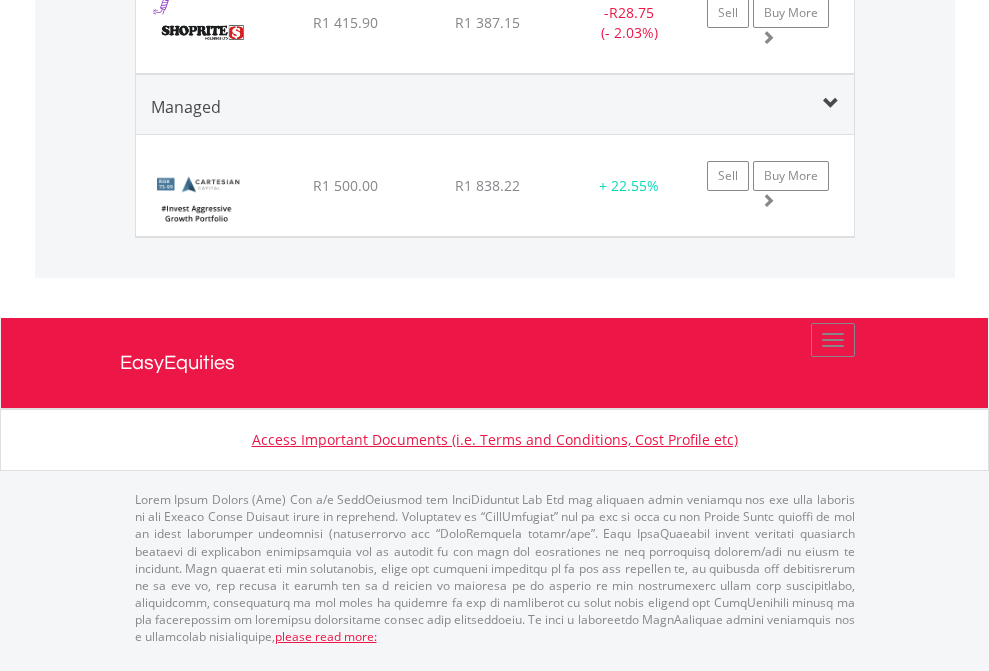 scroll, scrollTop: 2385, scrollLeft: 0, axis: vertical 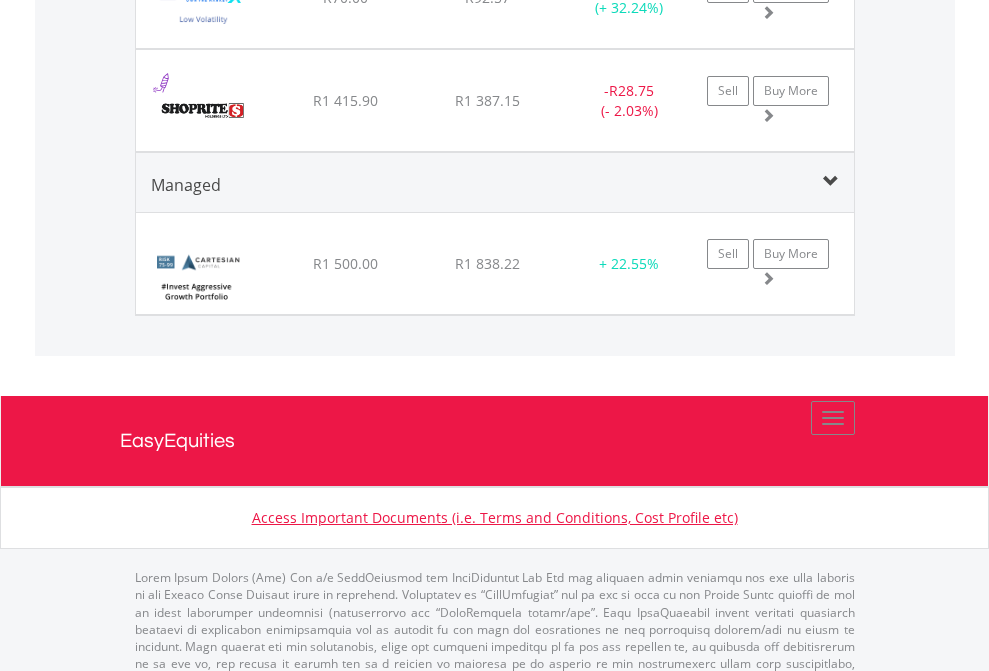click on "EasyEquities USD" at bounding box center (818, -2197) 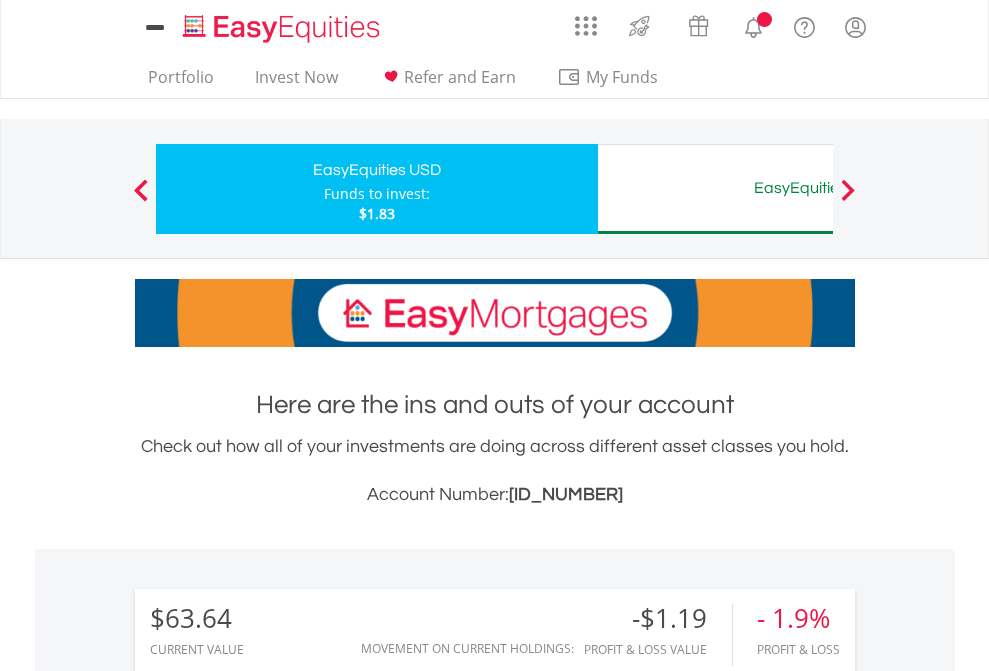 scroll, scrollTop: 1493, scrollLeft: 0, axis: vertical 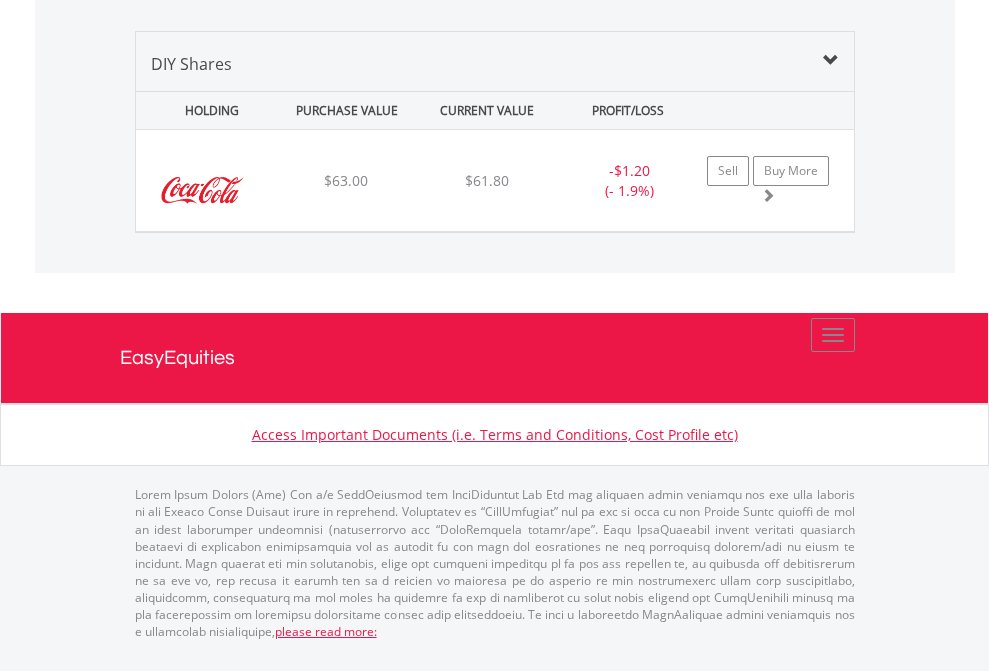 click on "EasyEquities AUD" at bounding box center (818, -1339) 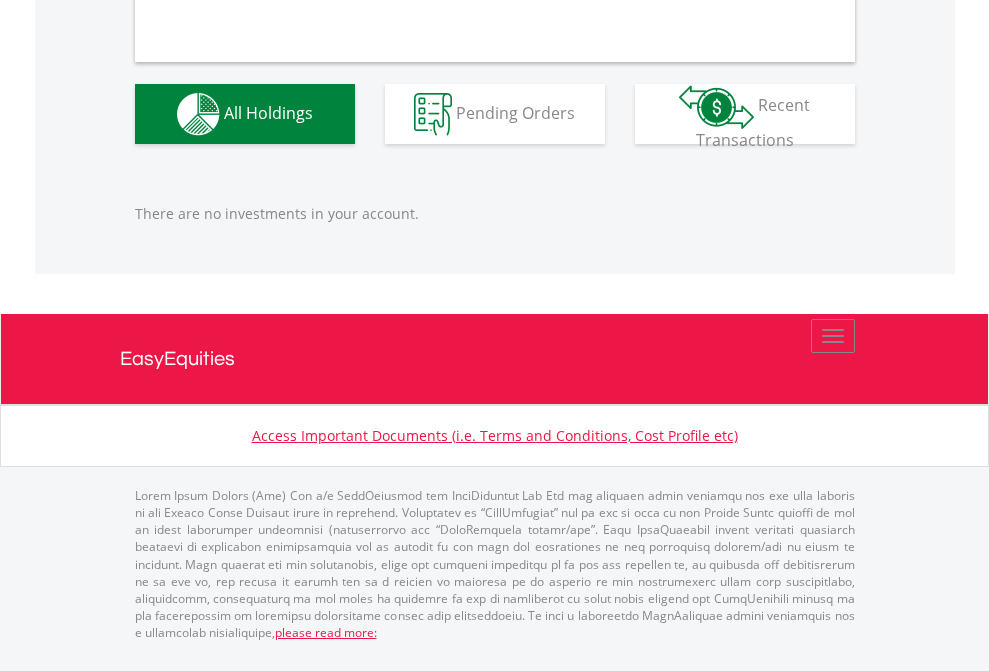 scroll, scrollTop: 1980, scrollLeft: 0, axis: vertical 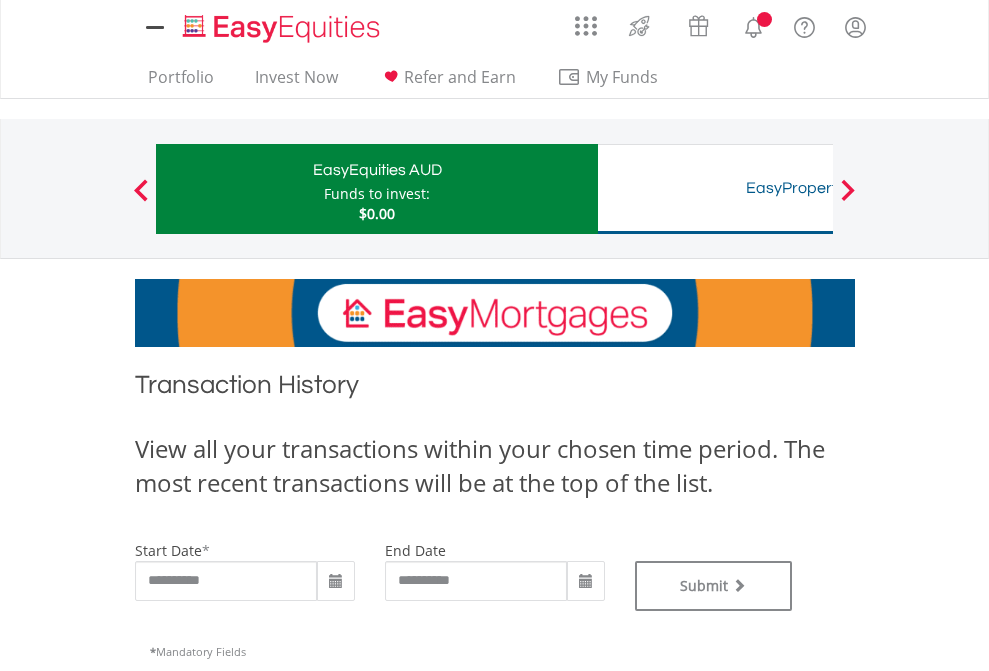 type on "**********" 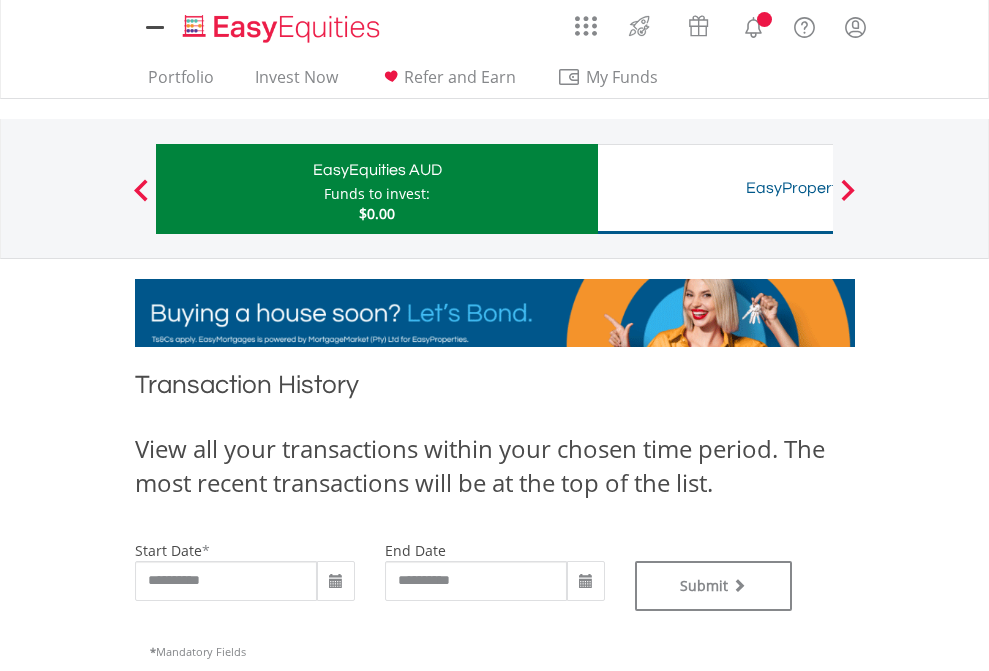 type on "**********" 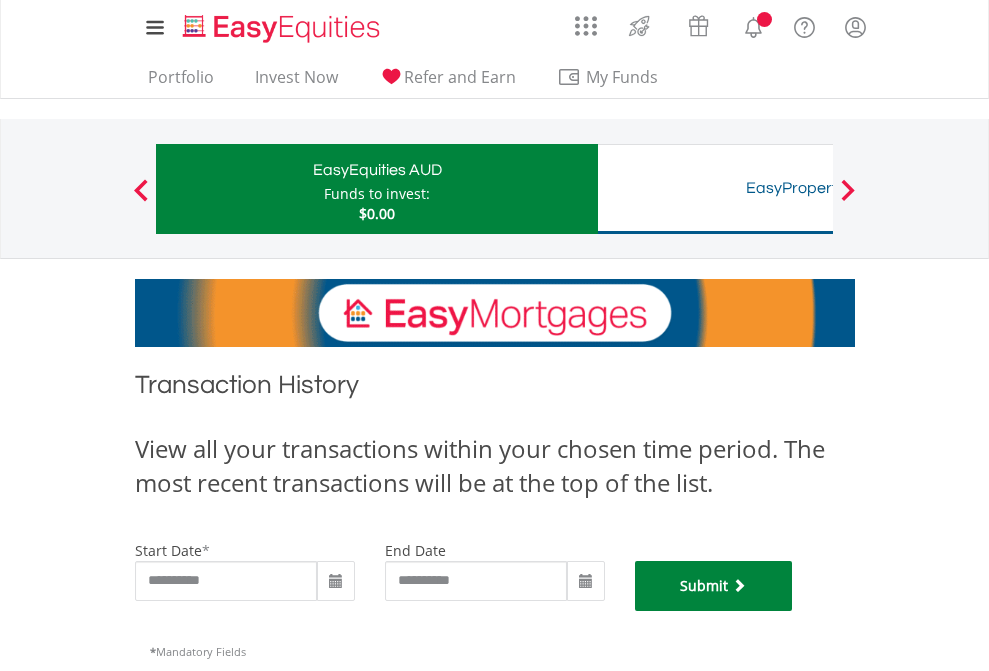 click on "Submit" at bounding box center [714, 586] 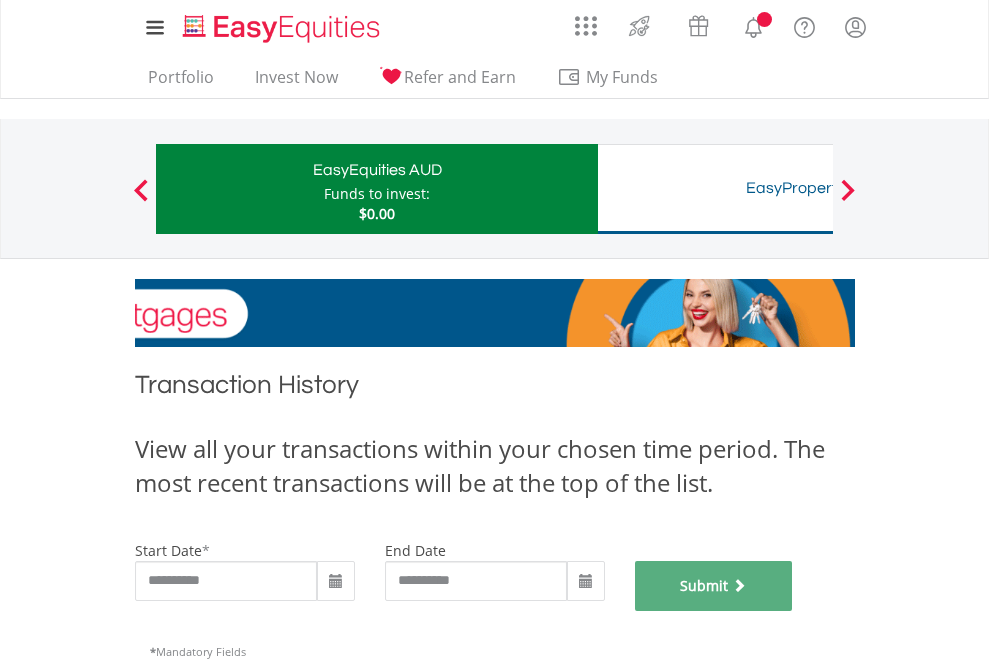 scroll, scrollTop: 811, scrollLeft: 0, axis: vertical 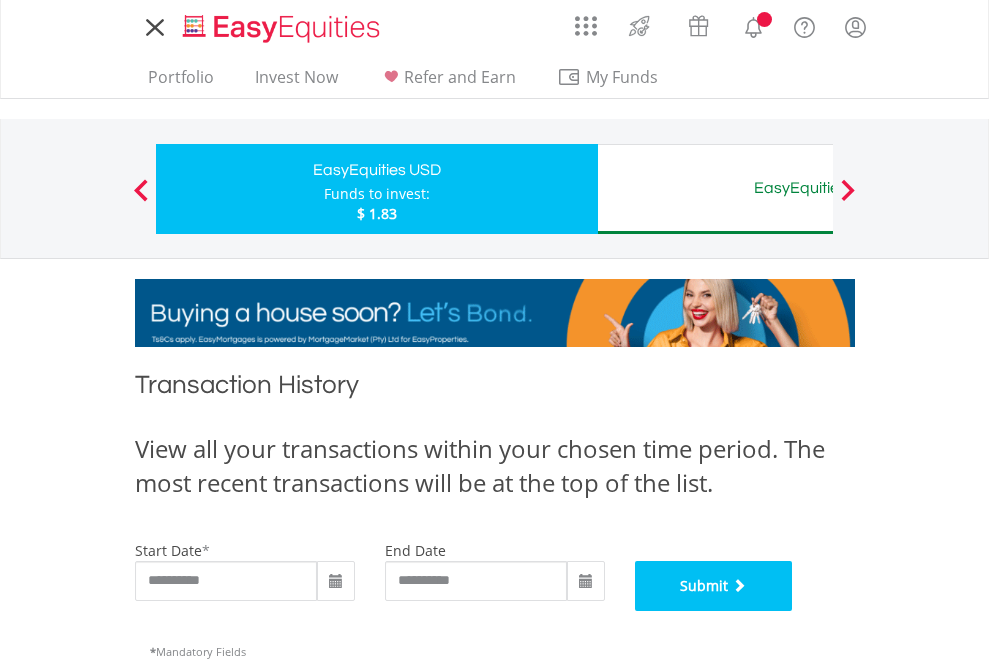 click on "Submit" at bounding box center [714, 586] 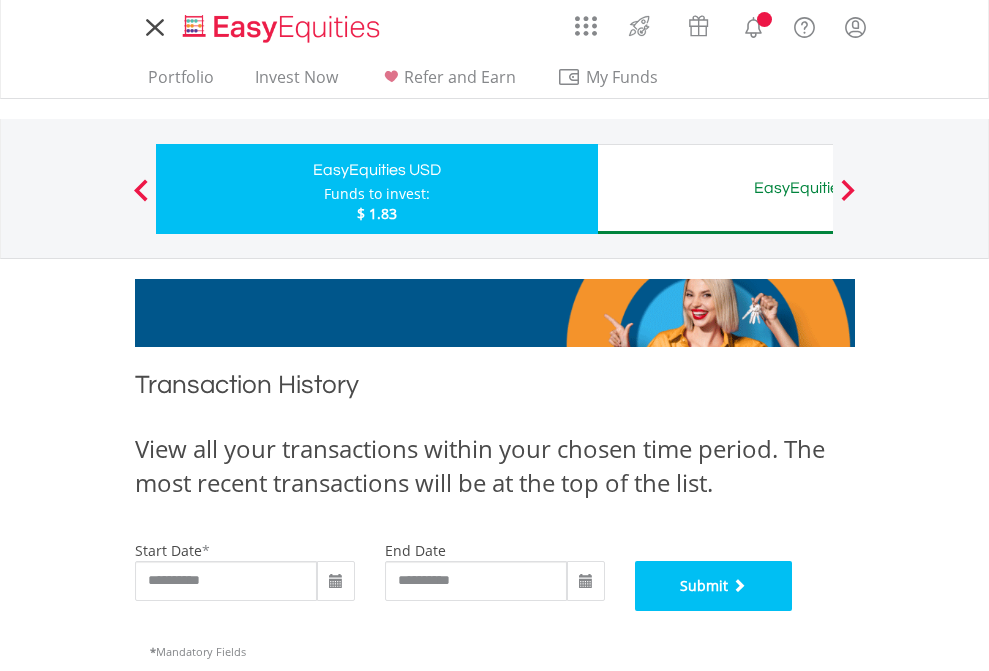 scroll, scrollTop: 811, scrollLeft: 0, axis: vertical 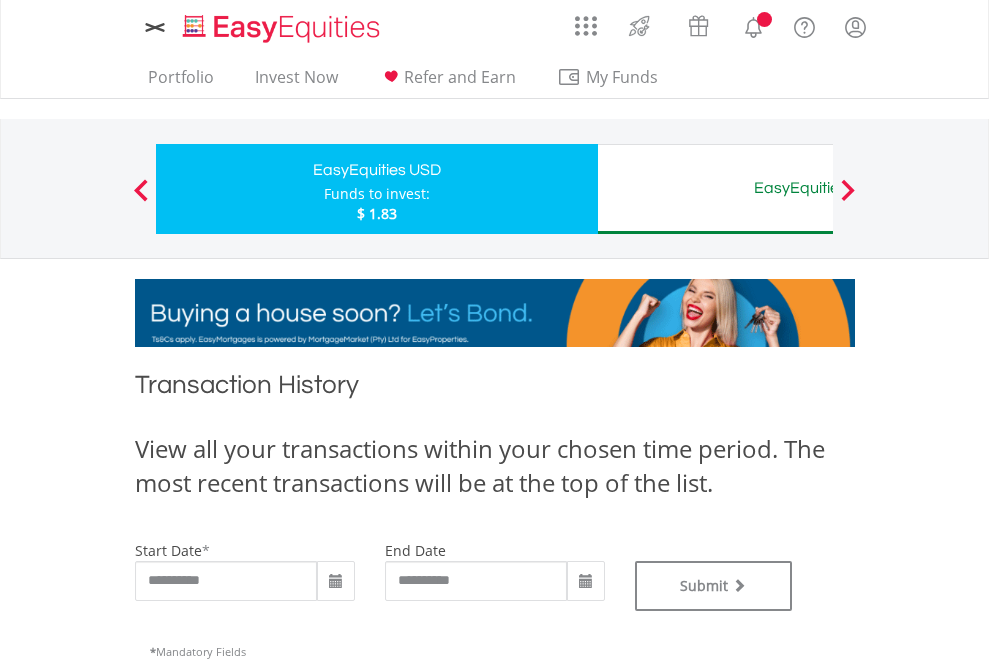 click on "EasyEquities AUD" at bounding box center [818, 188] 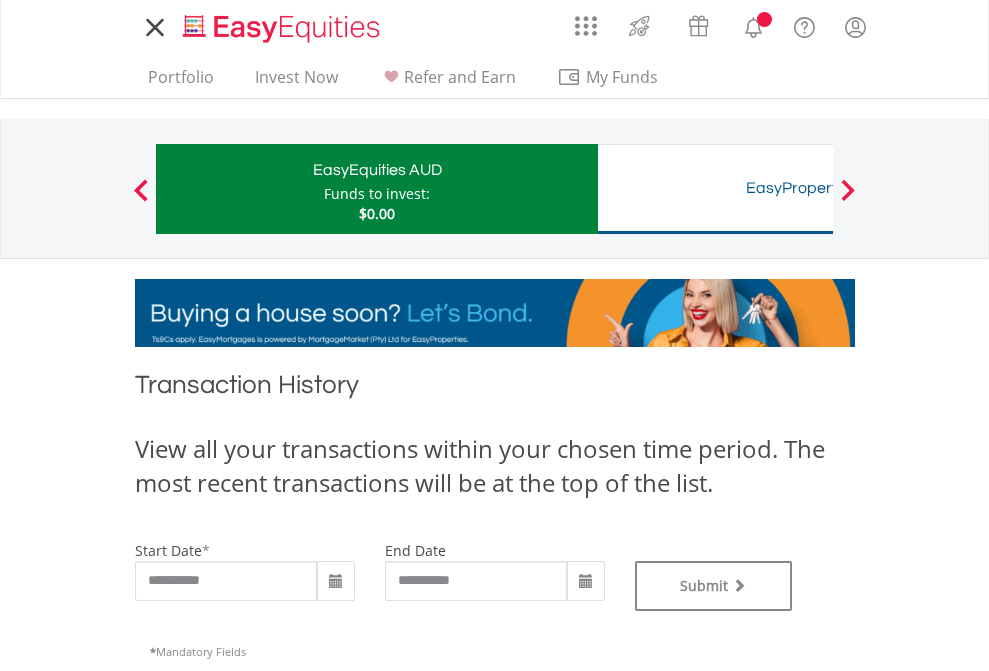scroll, scrollTop: 0, scrollLeft: 0, axis: both 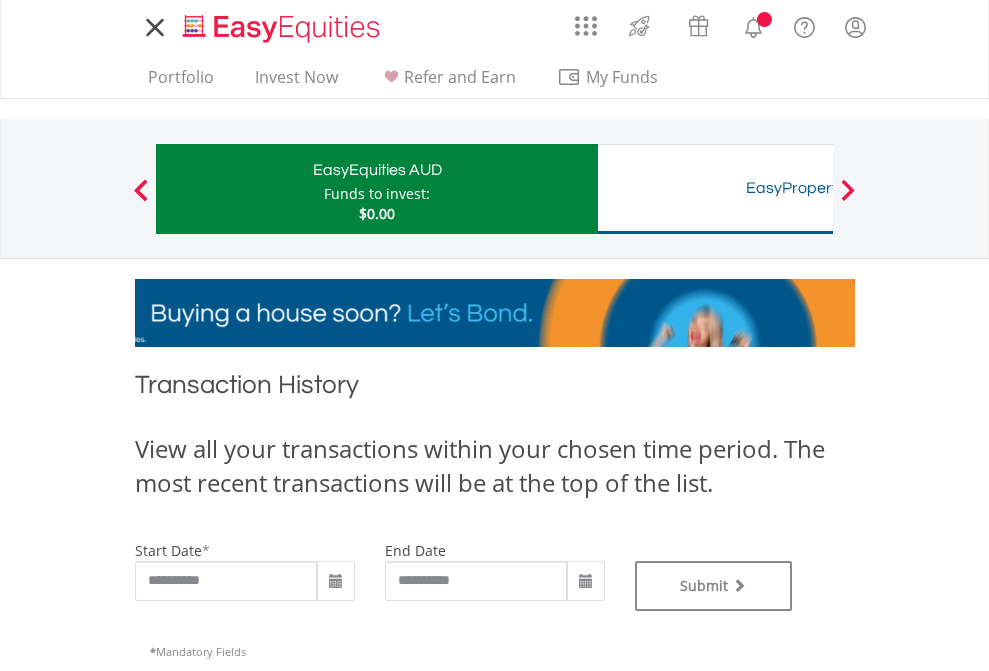 type on "**********" 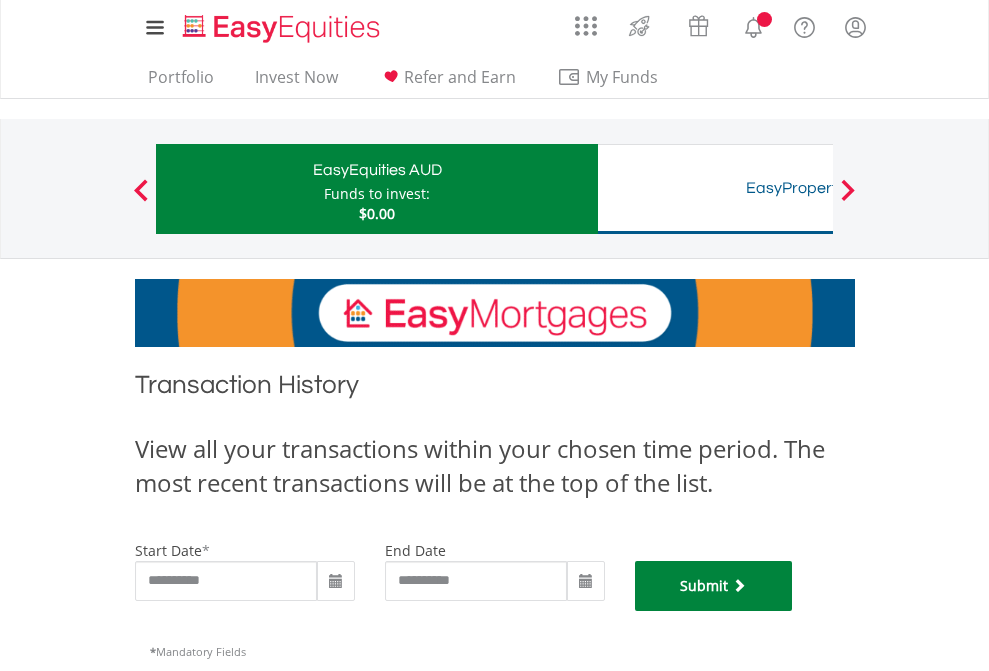 click on "Submit" at bounding box center [714, 586] 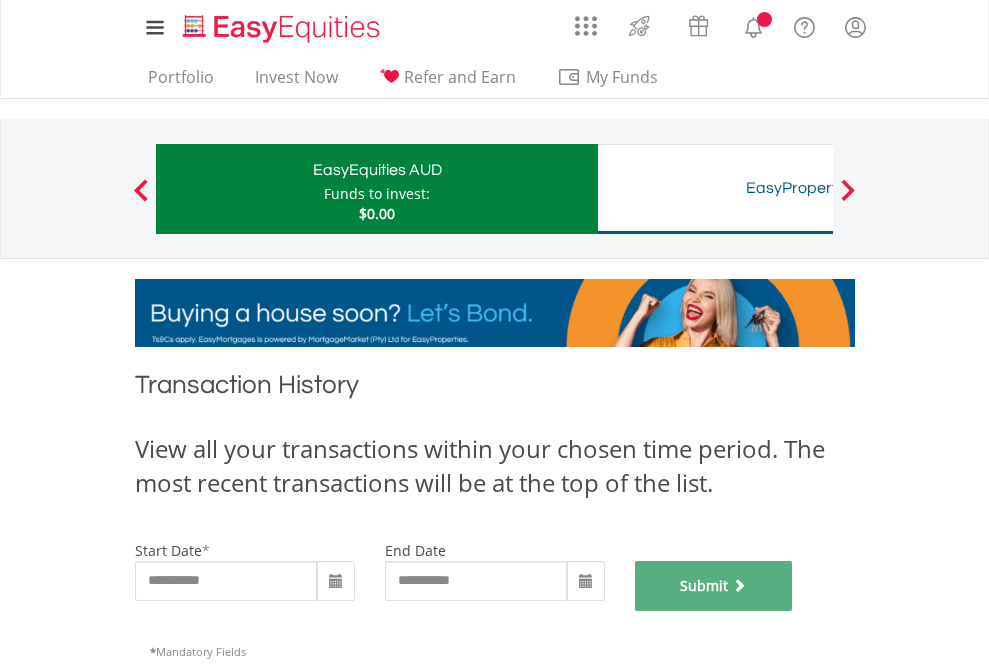 scroll, scrollTop: 811, scrollLeft: 0, axis: vertical 